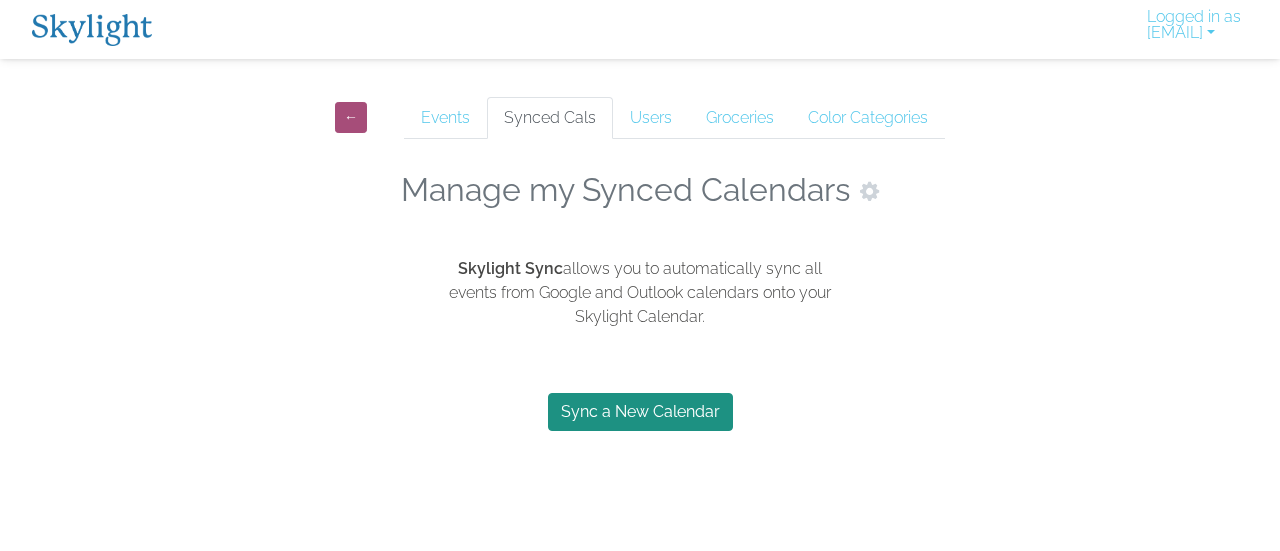 scroll, scrollTop: 0, scrollLeft: 0, axis: both 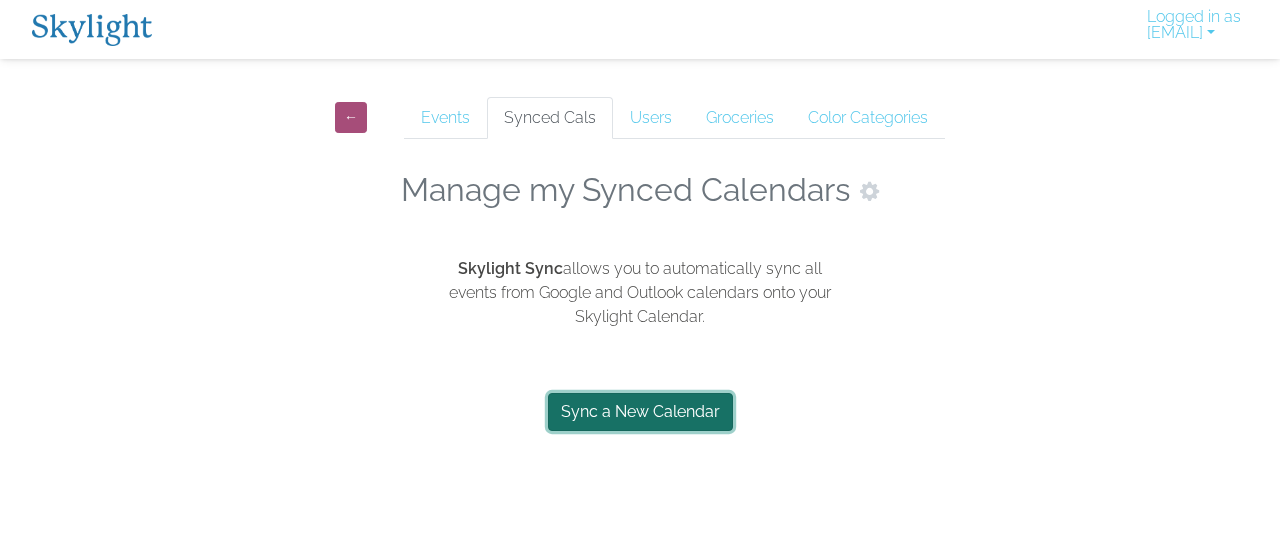 click on "Sync a New Calendar" at bounding box center (640, 412) 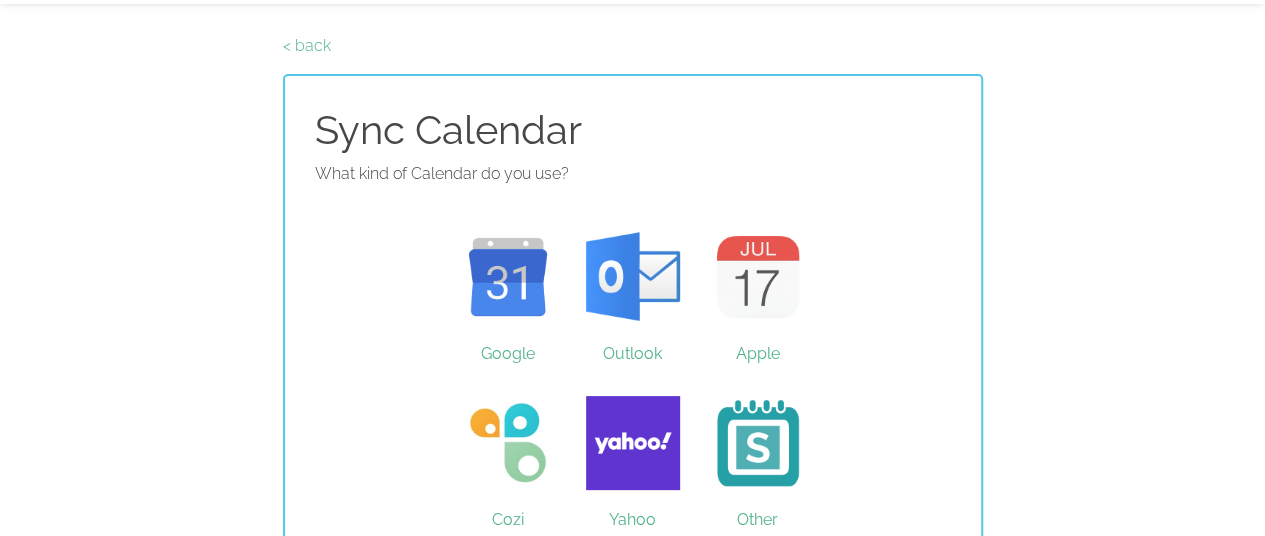 scroll, scrollTop: 84, scrollLeft: 0, axis: vertical 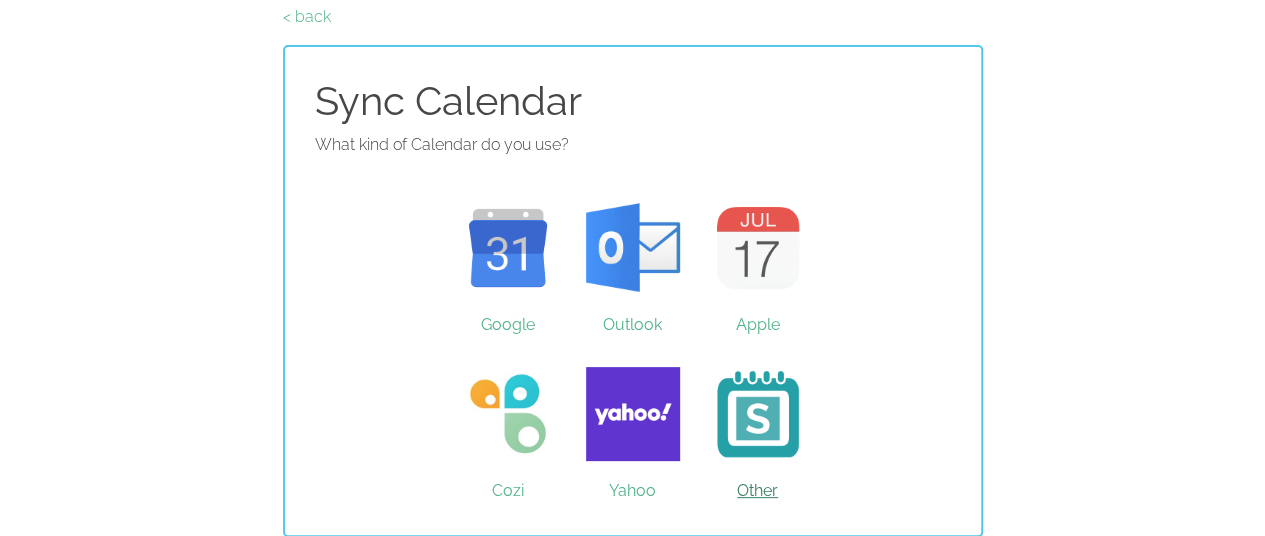 click on "Other" at bounding box center [757, 414] 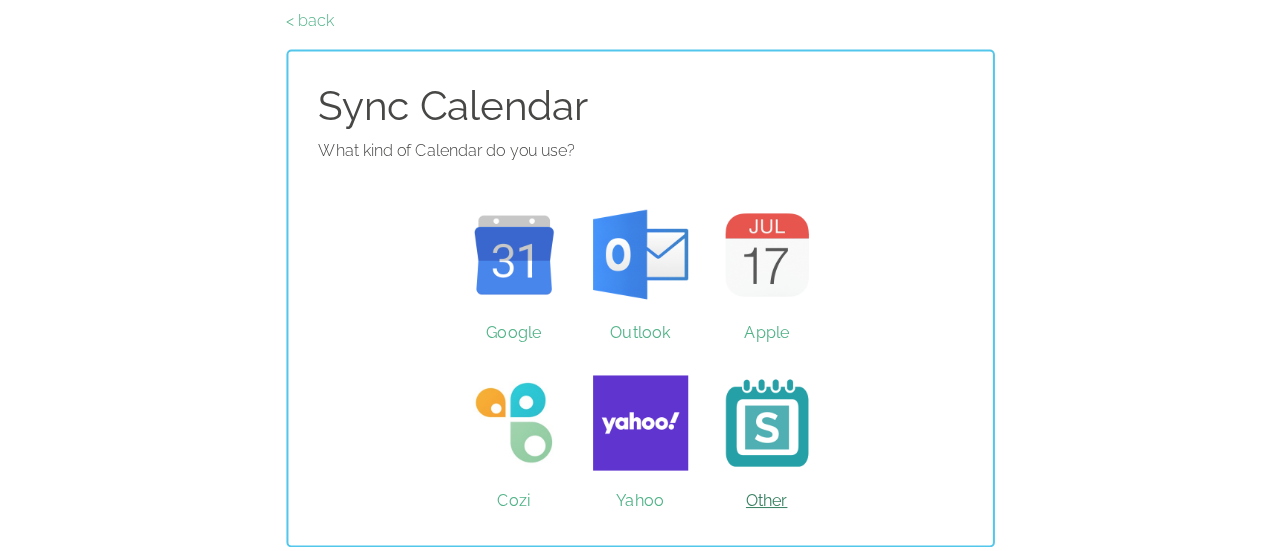 scroll, scrollTop: 0, scrollLeft: 0, axis: both 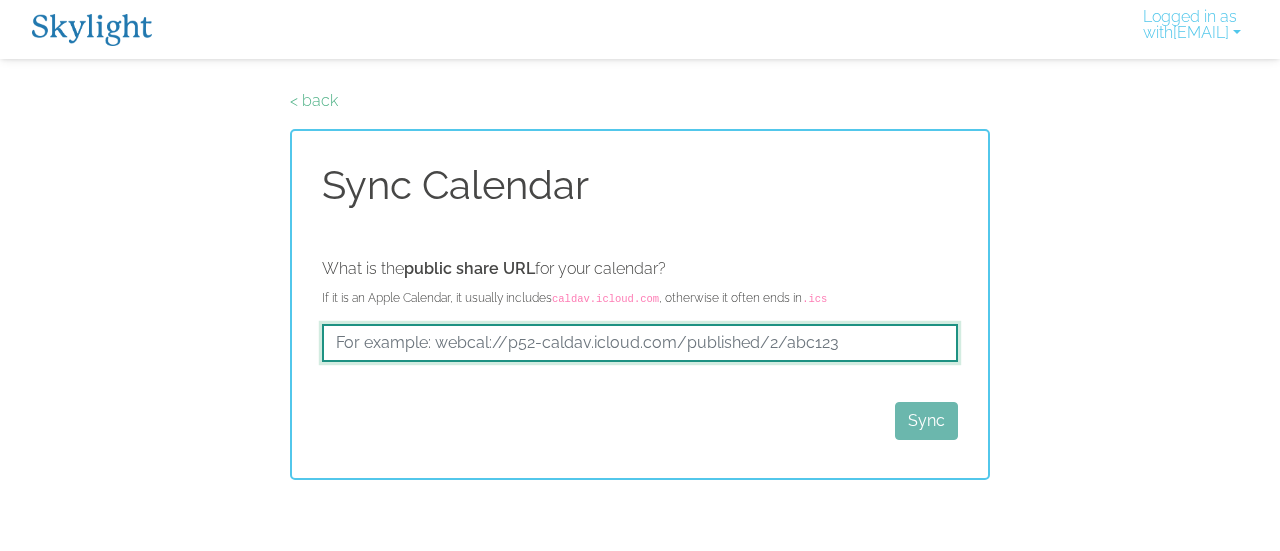 click at bounding box center (640, 343) 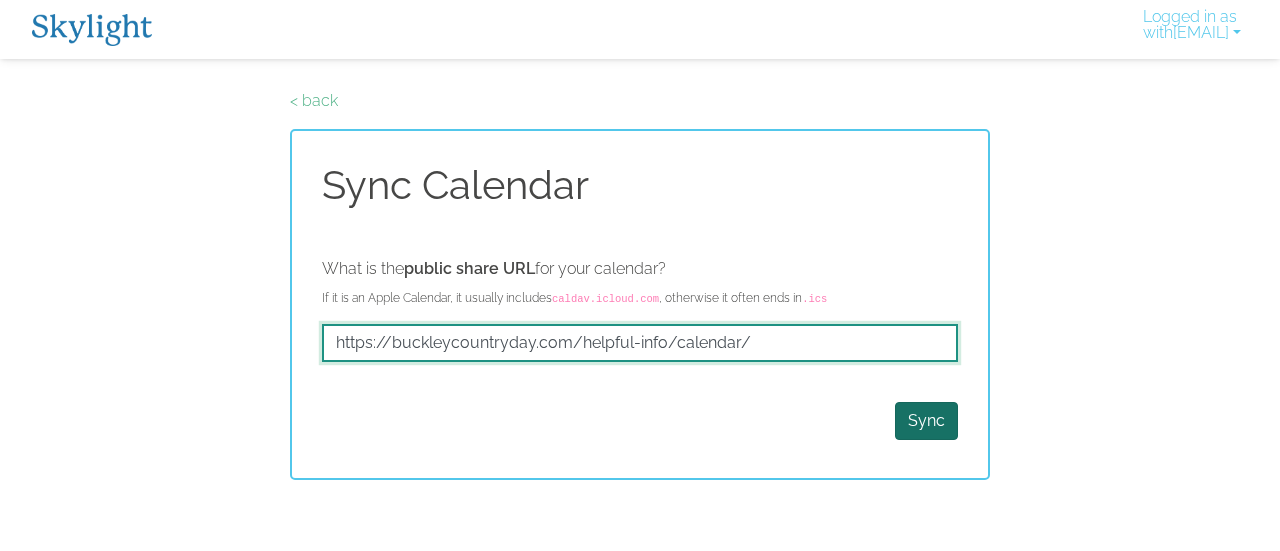type on "https://buckleycountryday.com/helpful-info/calendar/" 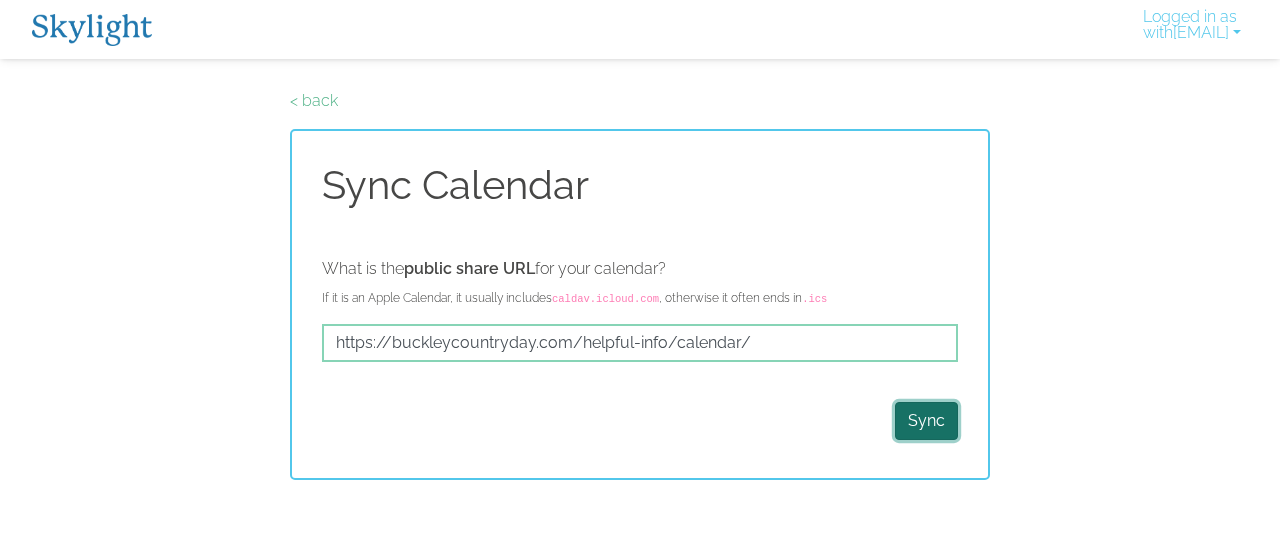click on "Sync" at bounding box center (926, 421) 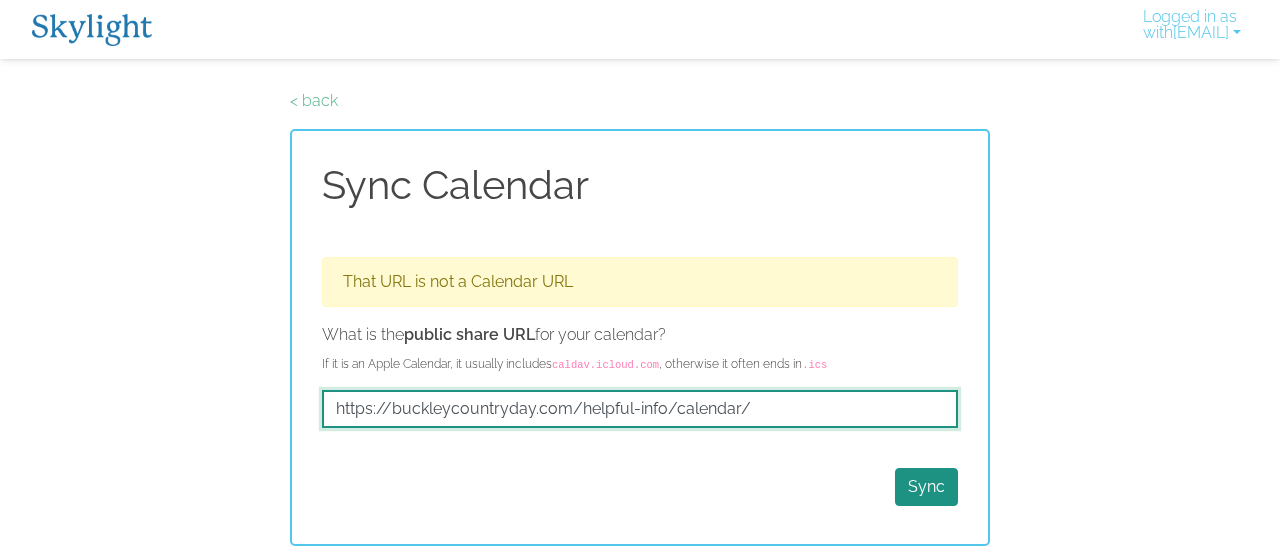 click on "https://buckleycountryday.com/helpful-info/calendar/" at bounding box center (640, 409) 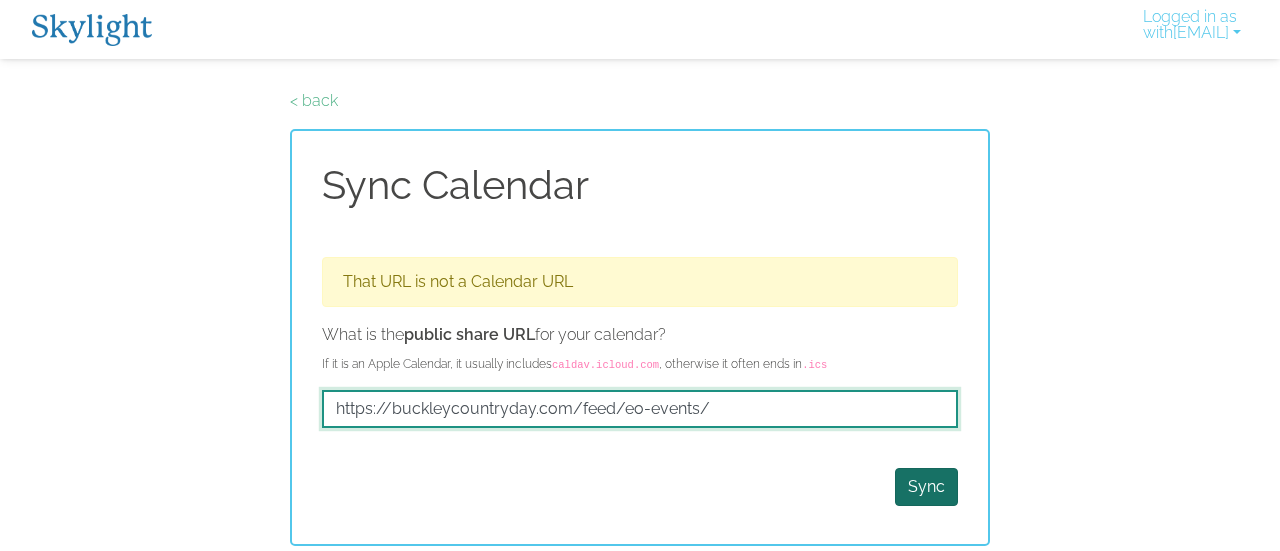 type on "https://buckleycountryday.com/feed/eo-events/" 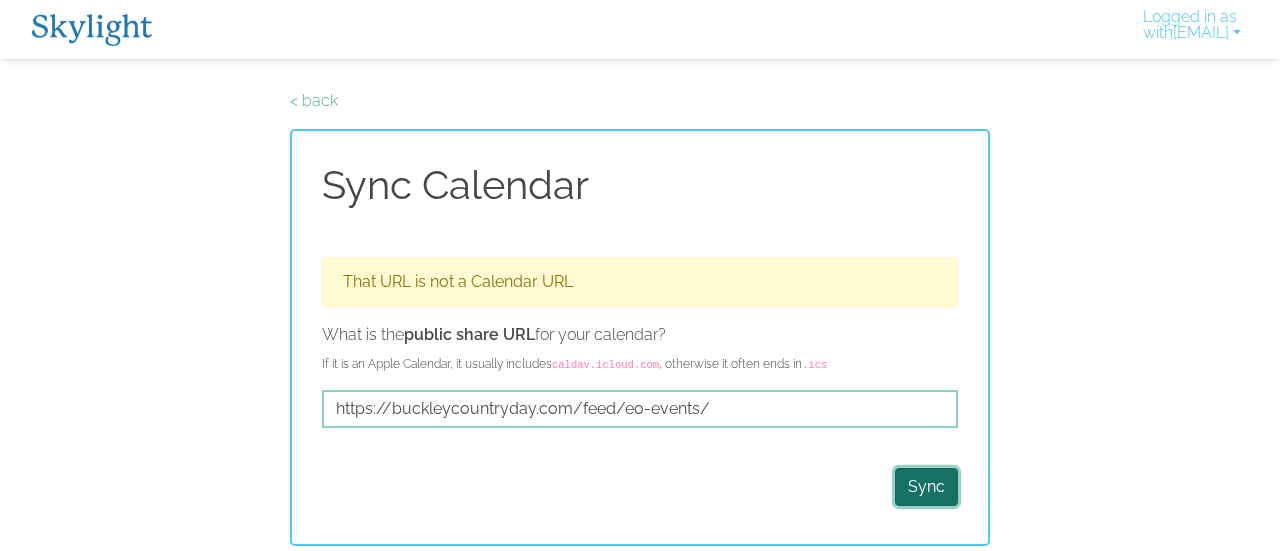 click on "Sync" at bounding box center (926, 487) 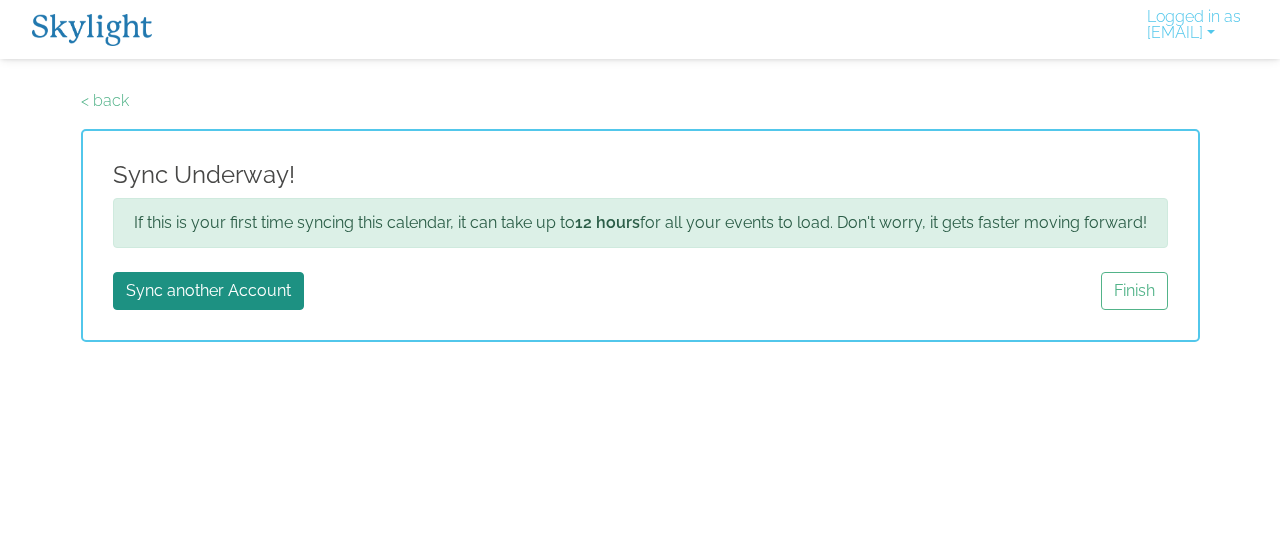 scroll, scrollTop: 0, scrollLeft: 0, axis: both 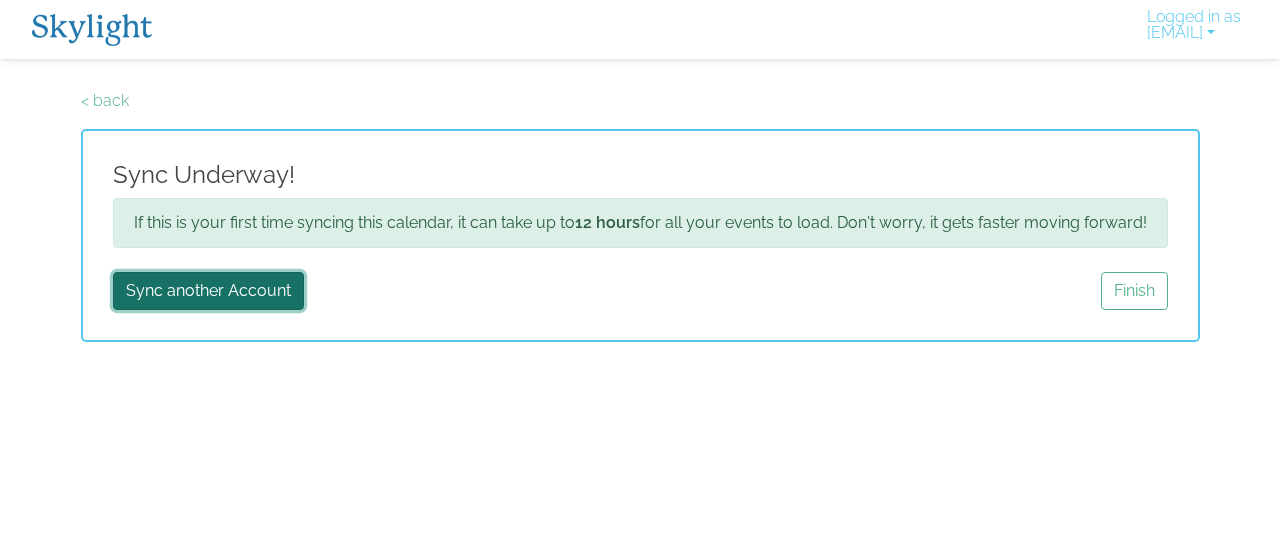 click on "Sync another Account" at bounding box center (208, 291) 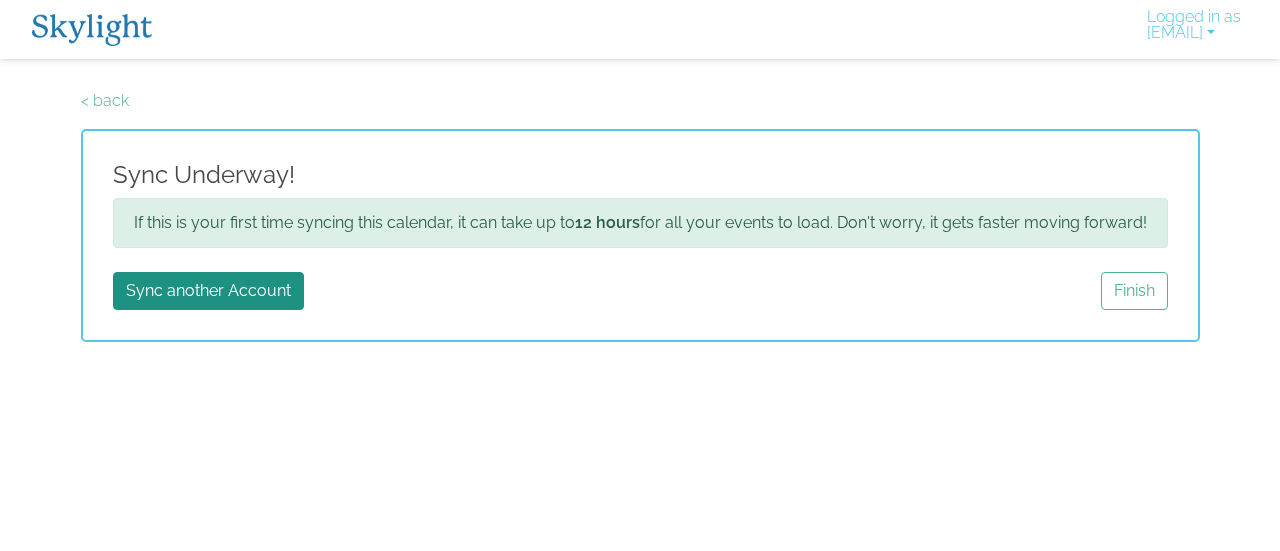 scroll, scrollTop: 0, scrollLeft: 0, axis: both 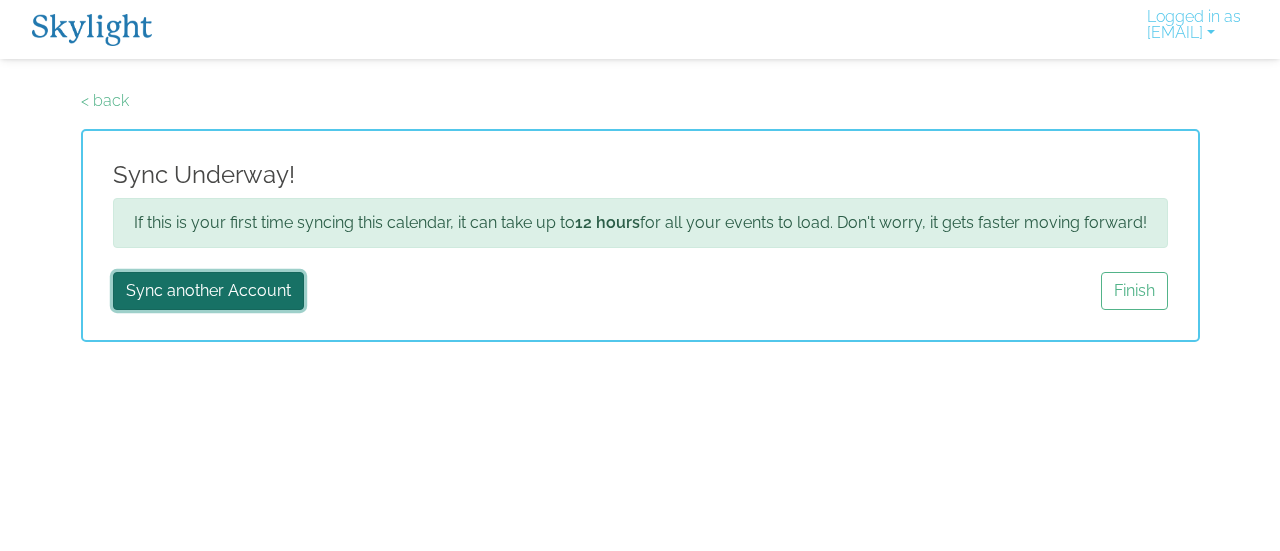 click on "Sync another Account" at bounding box center (208, 291) 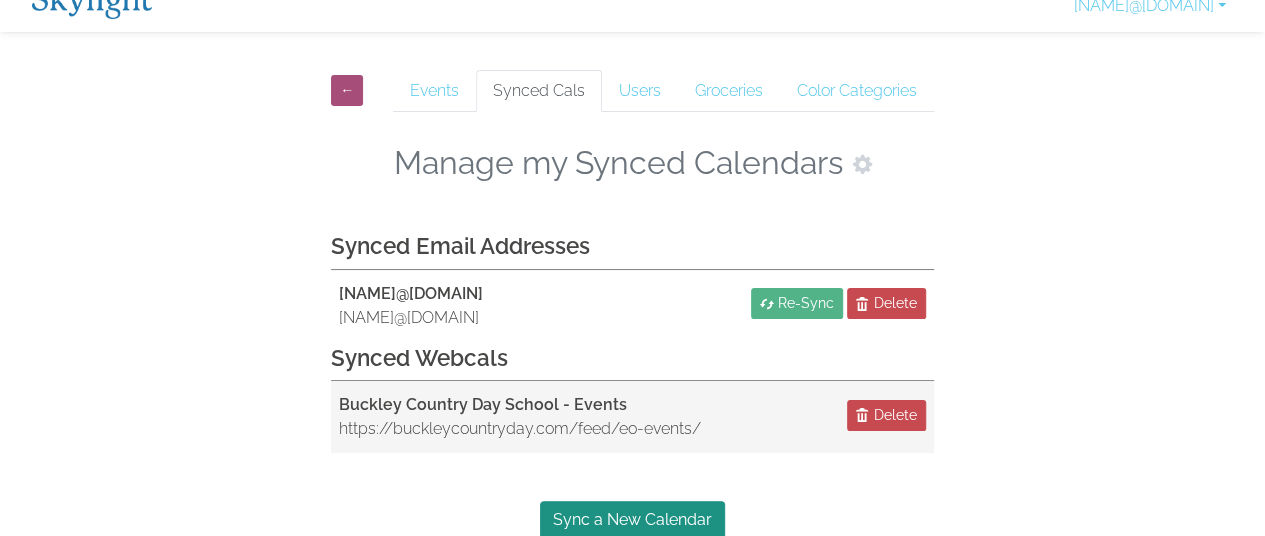 scroll, scrollTop: 0, scrollLeft: 0, axis: both 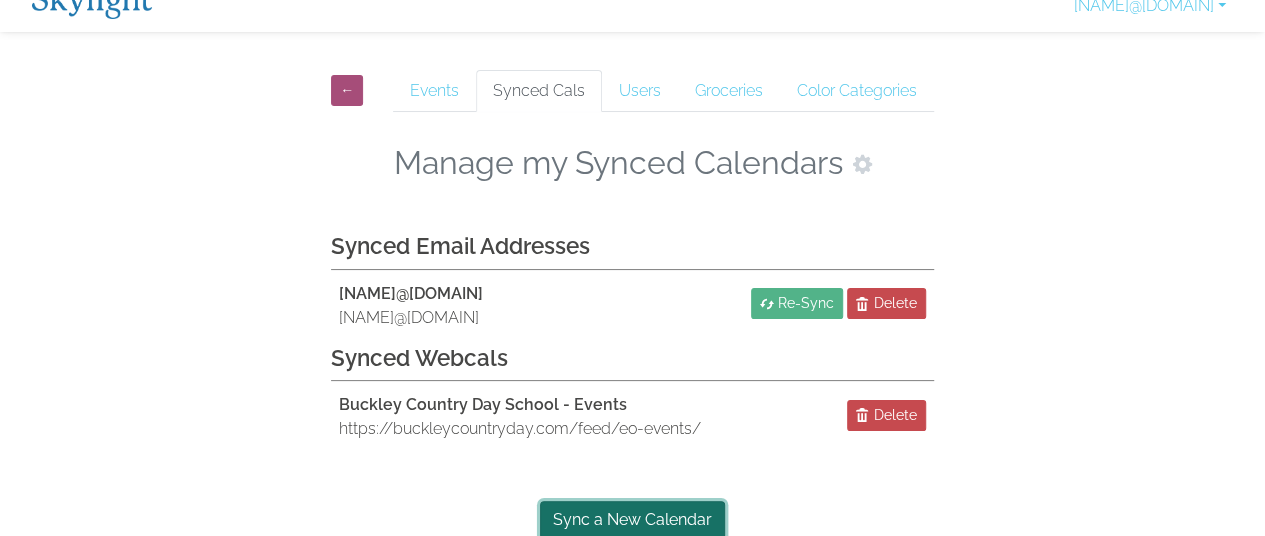 click on "Sync a New Calendar" at bounding box center (632, 520) 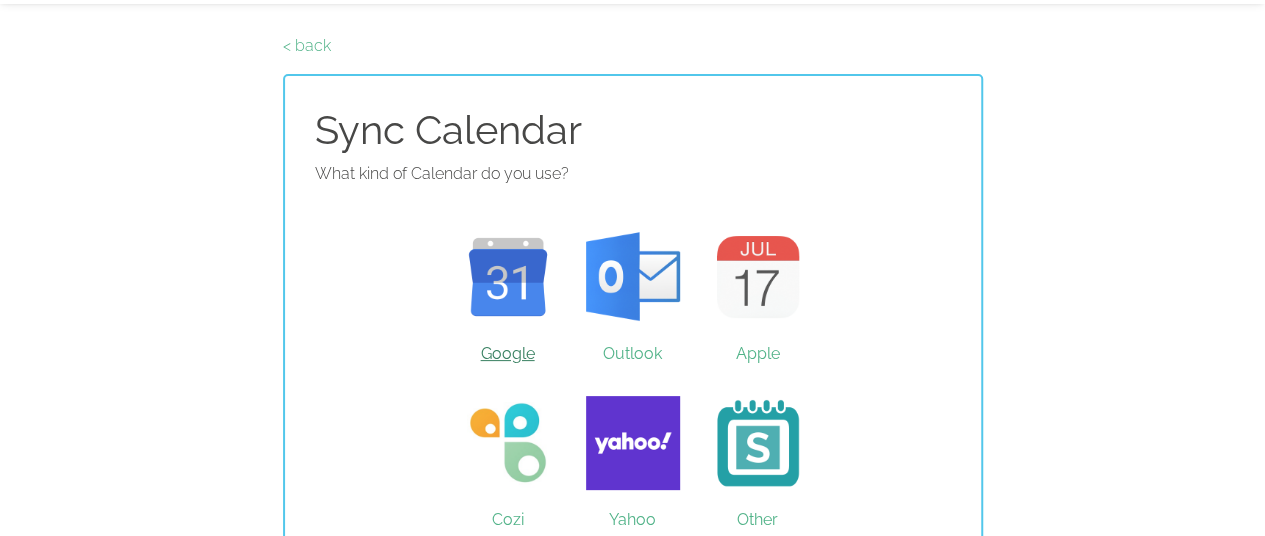 scroll, scrollTop: 84, scrollLeft: 0, axis: vertical 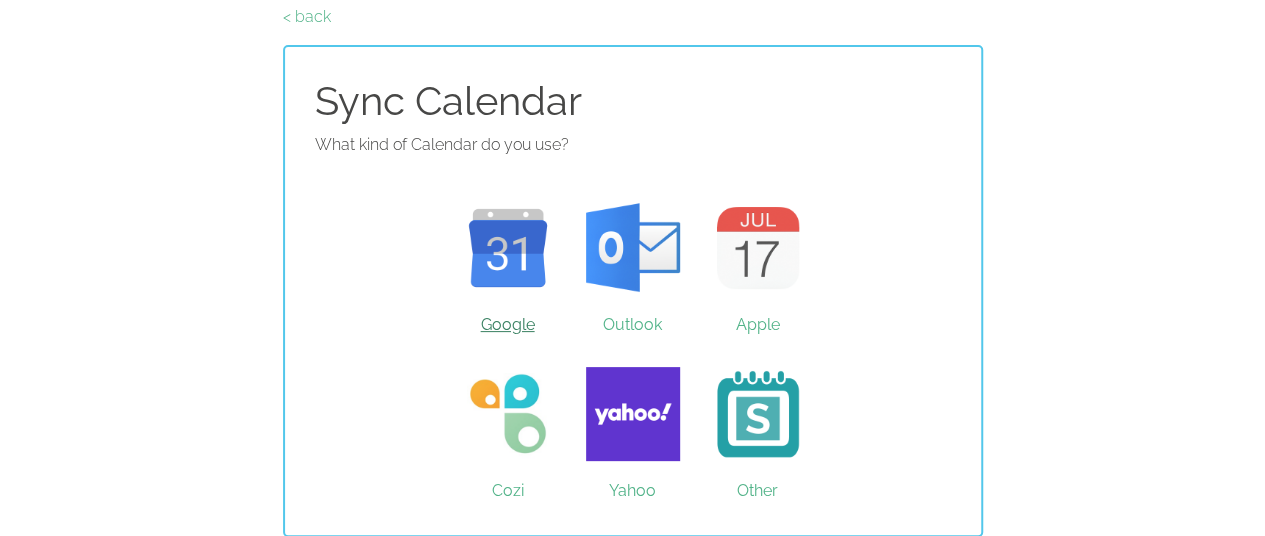 click on "Google" at bounding box center (507, 248) 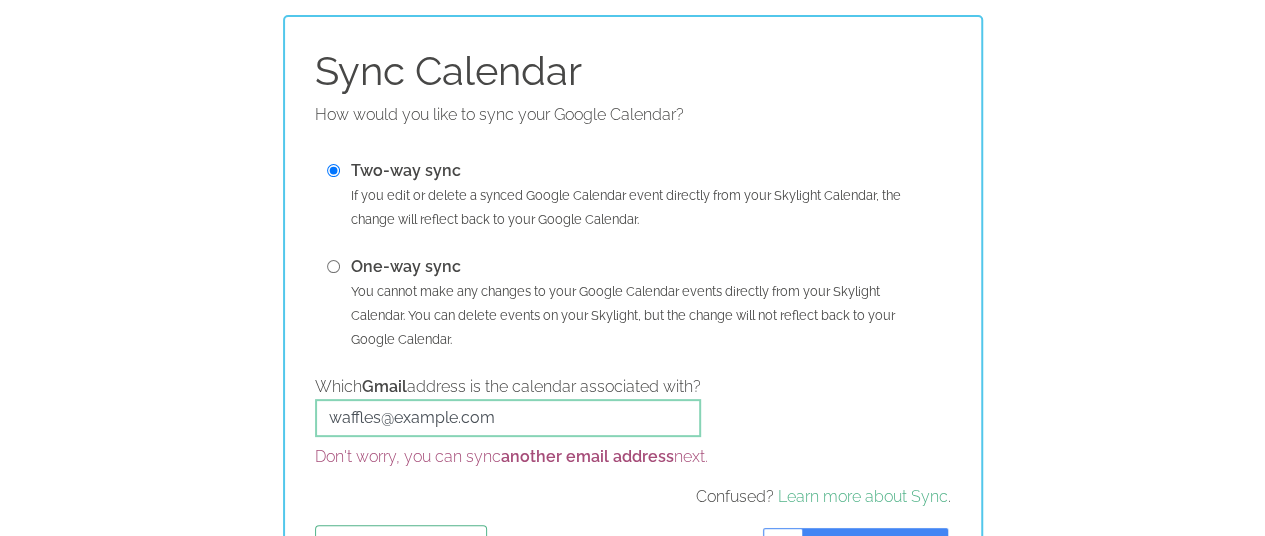 scroll, scrollTop: 196, scrollLeft: 0, axis: vertical 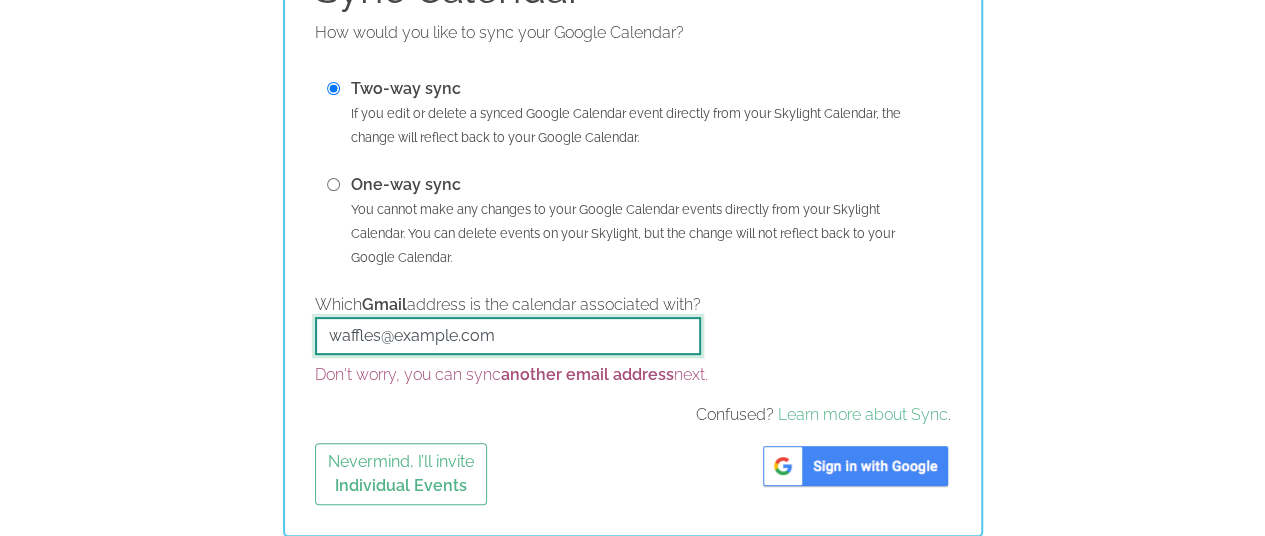 click on "[NAME]@[DOMAIN]" at bounding box center [508, 336] 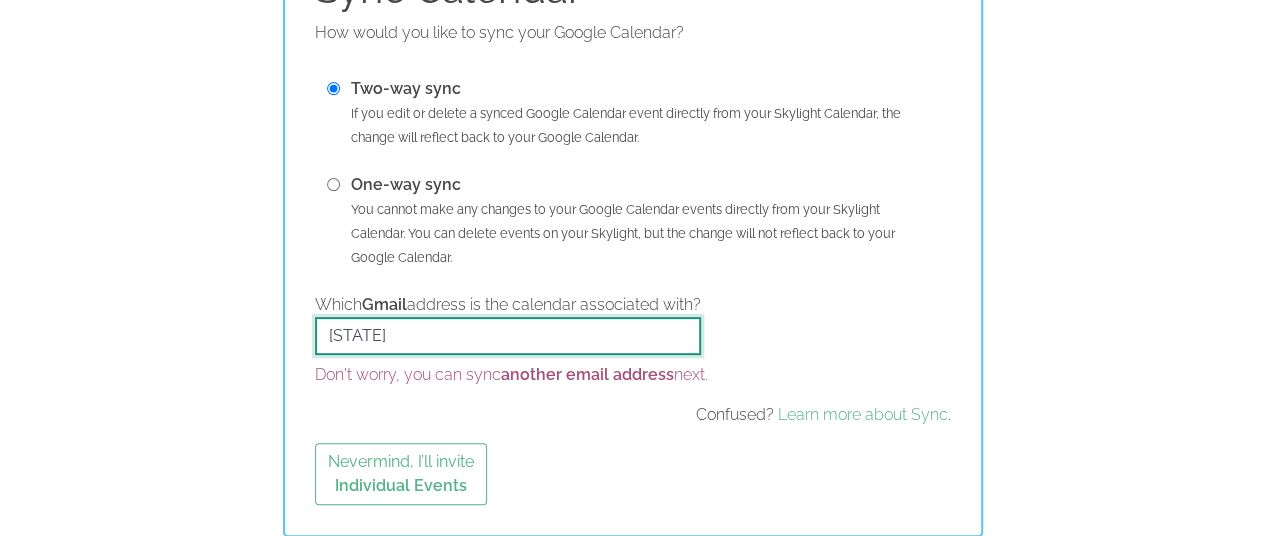 type on "mitchell.k.long@gmail.com" 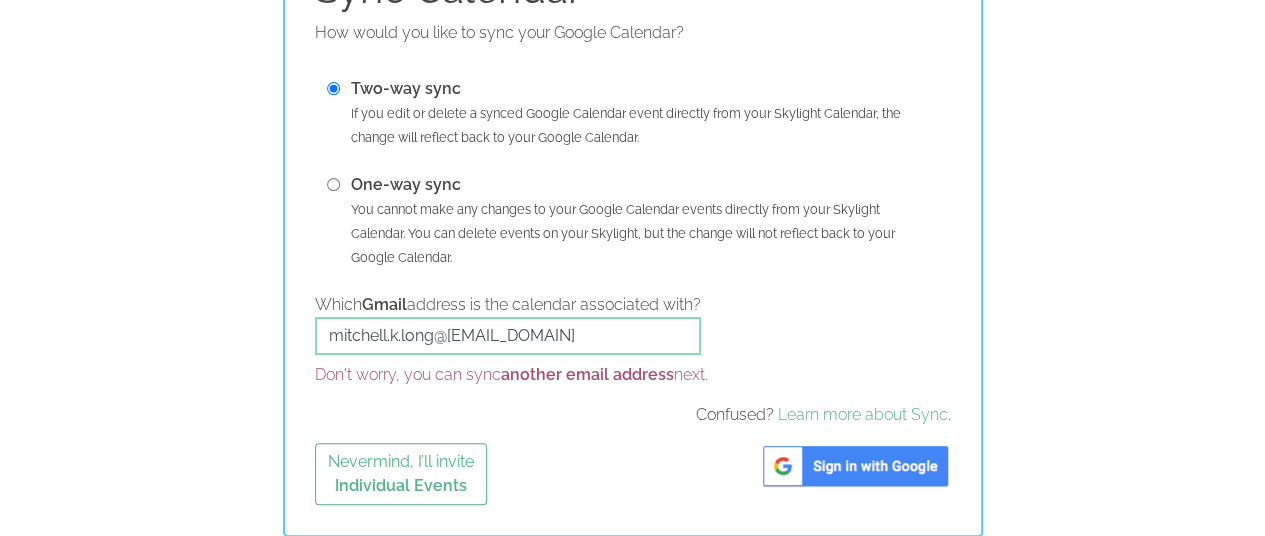 click at bounding box center (855, 466) 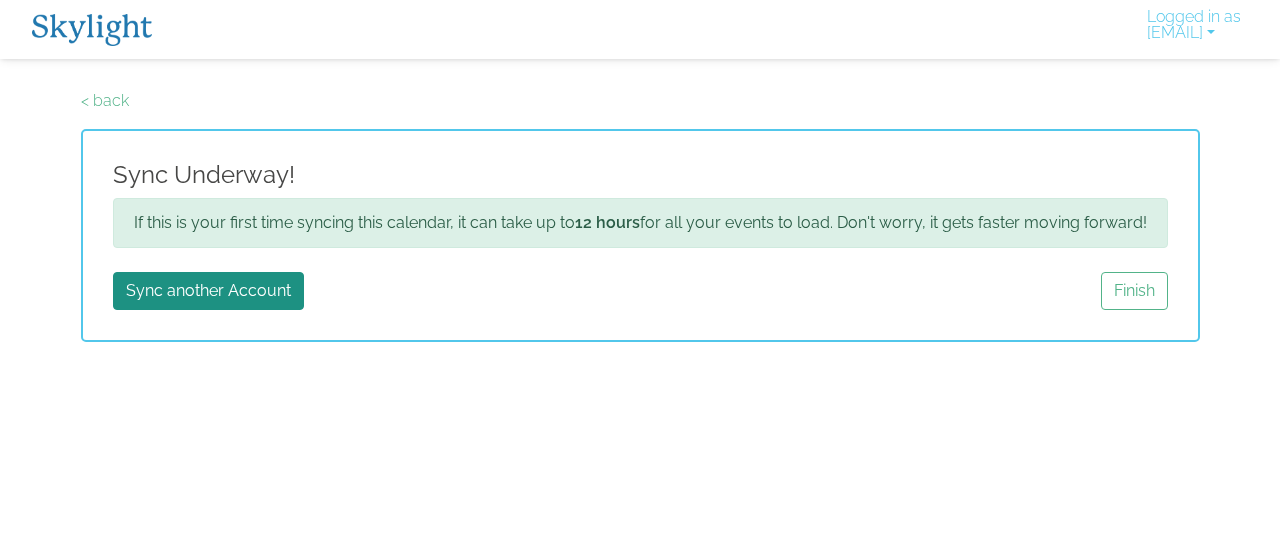 scroll, scrollTop: 0, scrollLeft: 0, axis: both 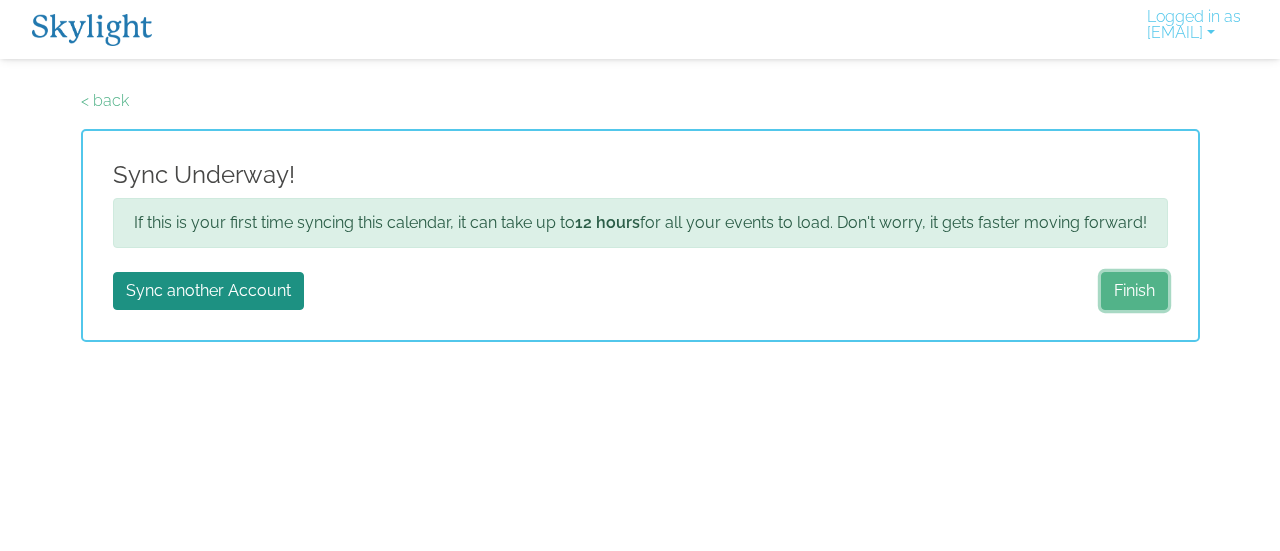 click on "Finish" at bounding box center (1134, 291) 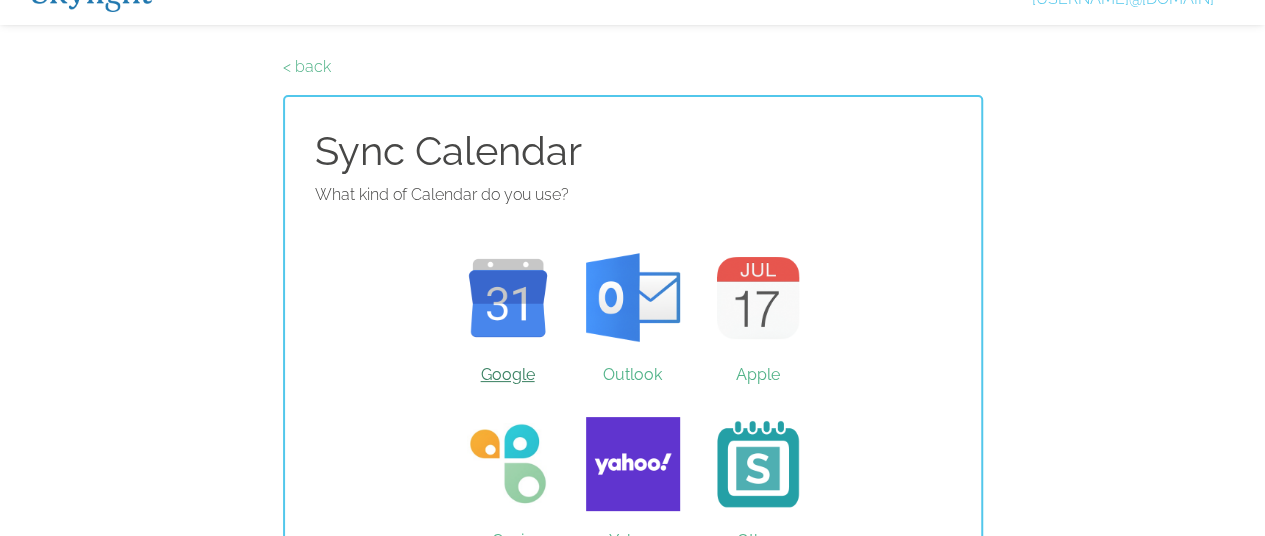 scroll, scrollTop: 84, scrollLeft: 0, axis: vertical 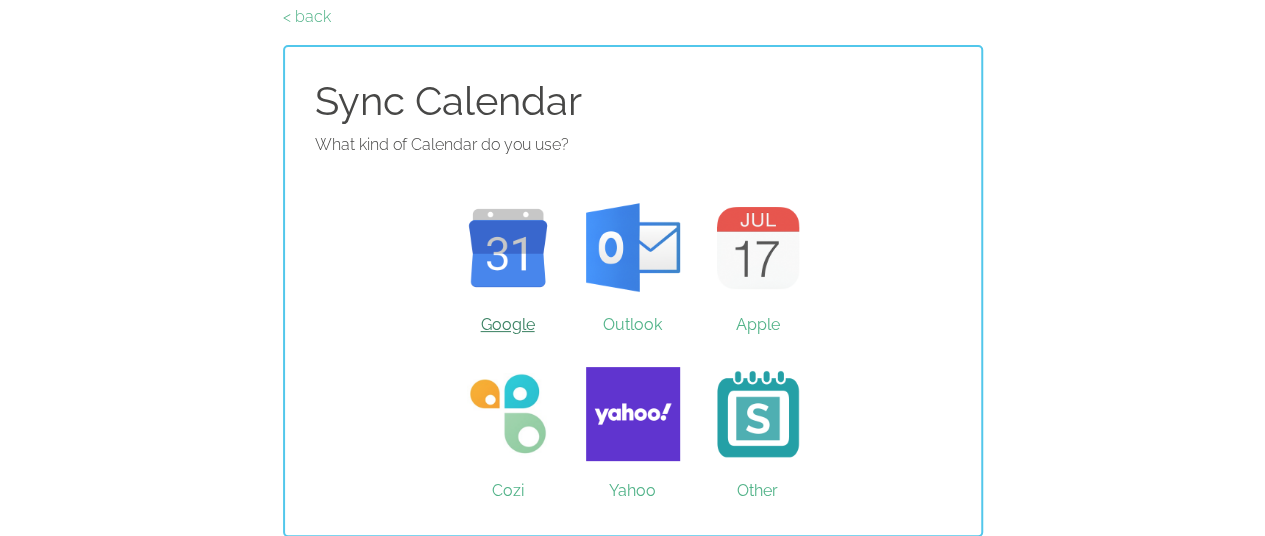 click on "Google" at bounding box center [507, 248] 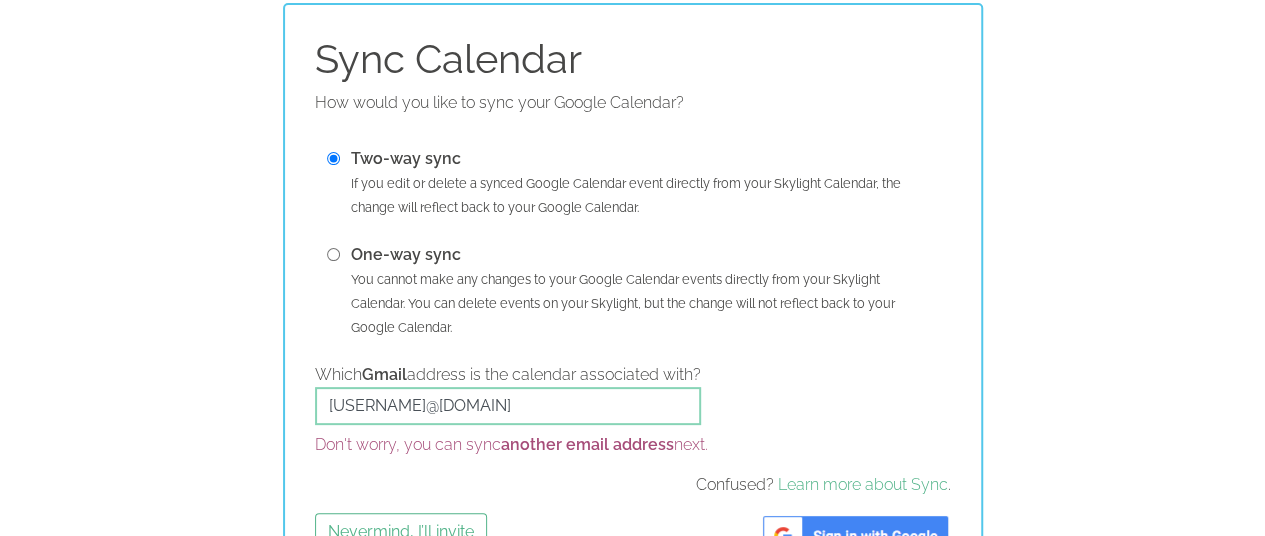 scroll, scrollTop: 196, scrollLeft: 0, axis: vertical 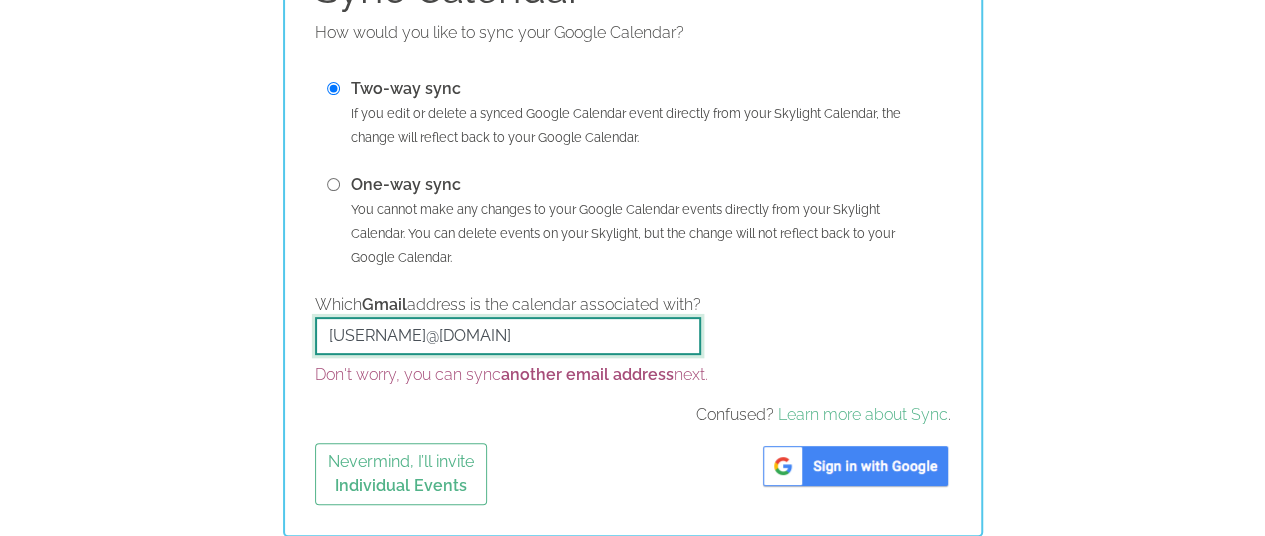 click on "[EMAIL]" at bounding box center [508, 336] 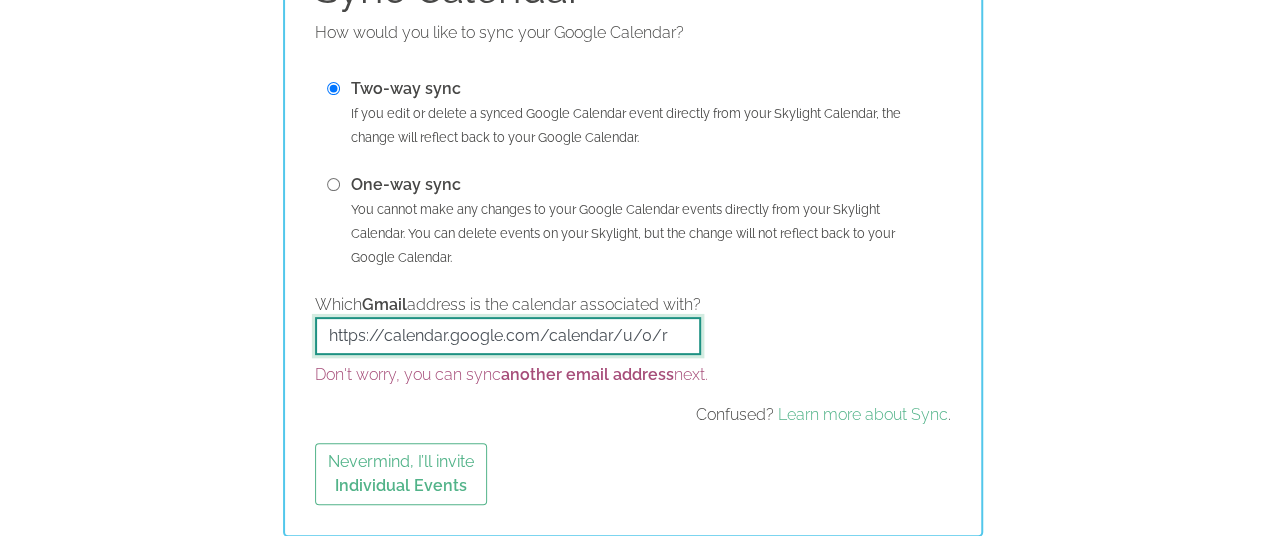 click on "https://calendar.google.com/calendar/u/0/r" at bounding box center [508, 336] 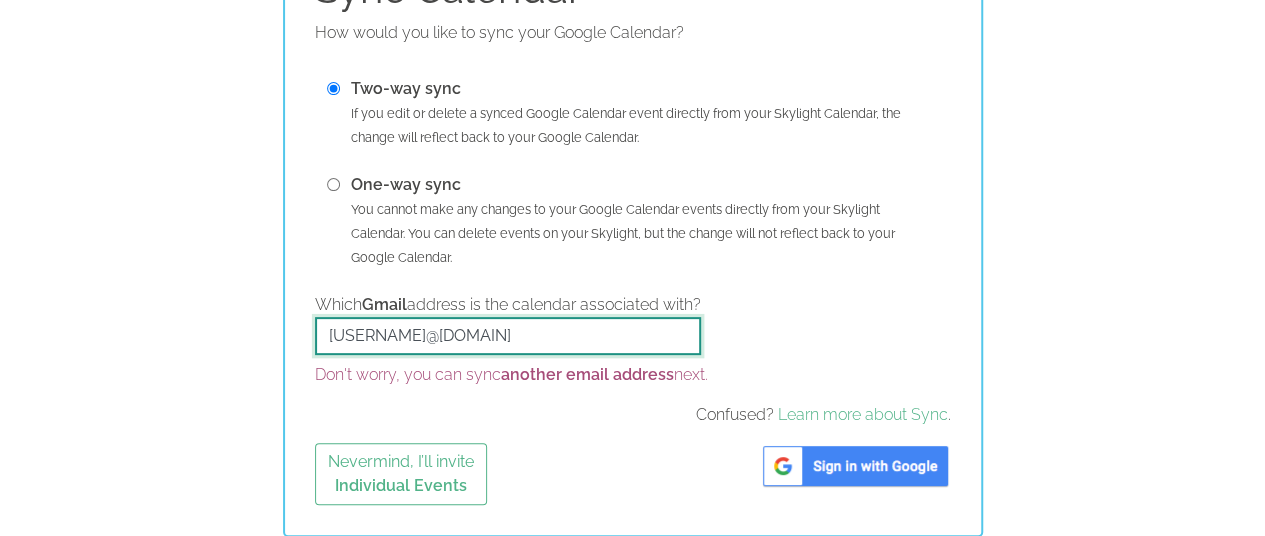type on "gumayagay@gmail.com" 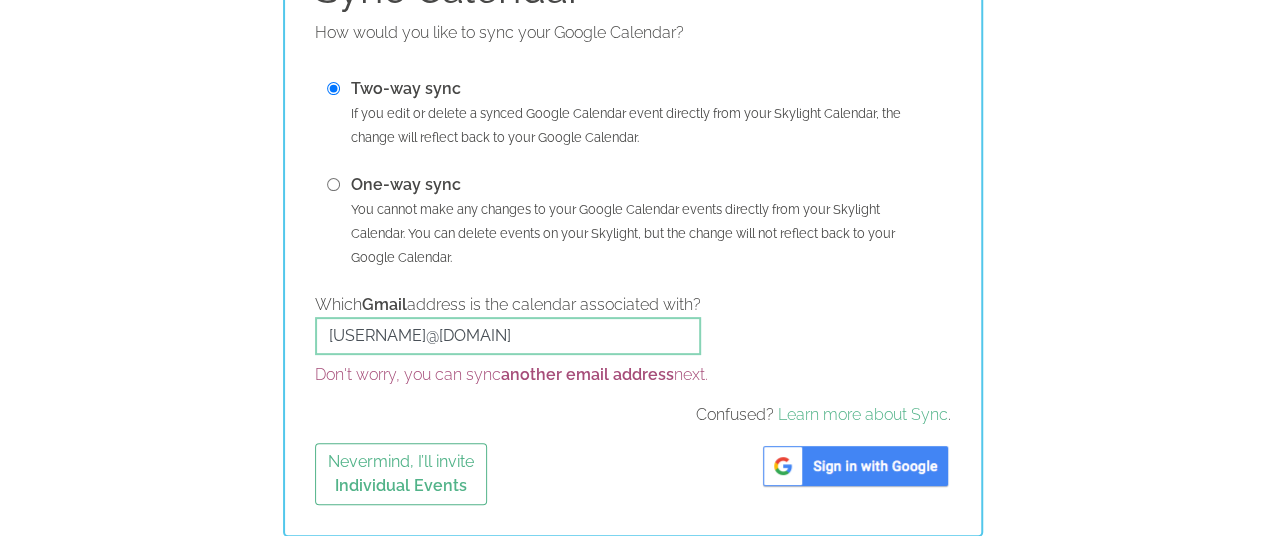 click at bounding box center (855, 466) 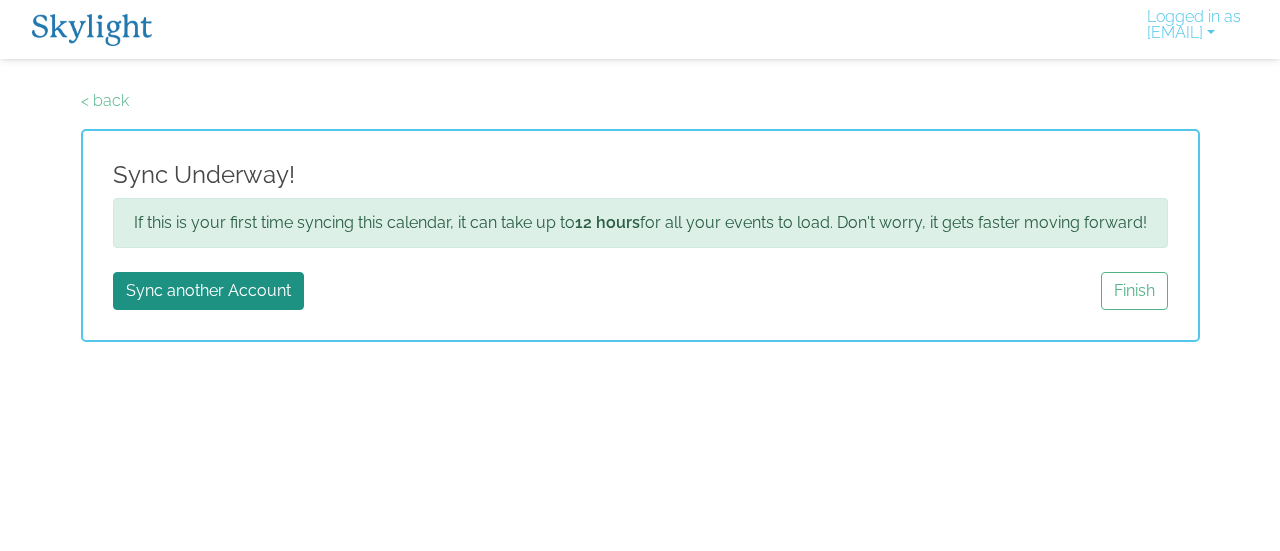 scroll, scrollTop: 0, scrollLeft: 0, axis: both 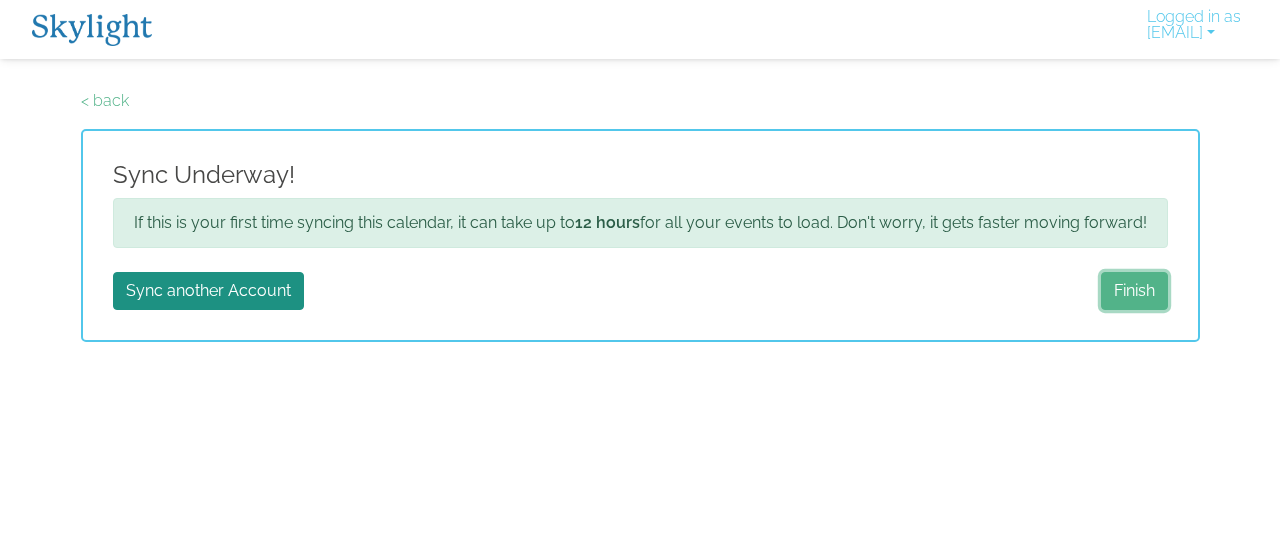 click on "Finish" at bounding box center (1134, 291) 